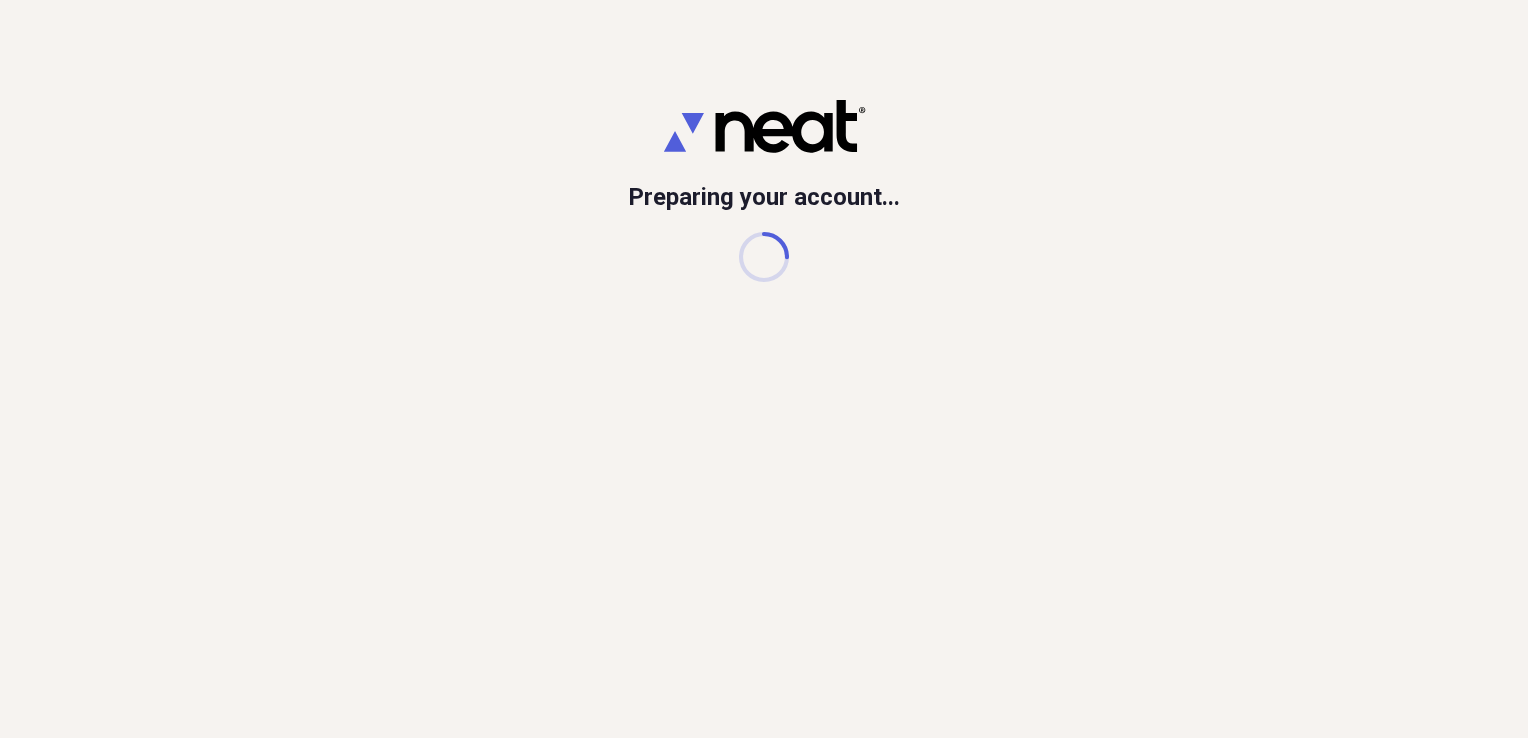 scroll, scrollTop: 0, scrollLeft: 0, axis: both 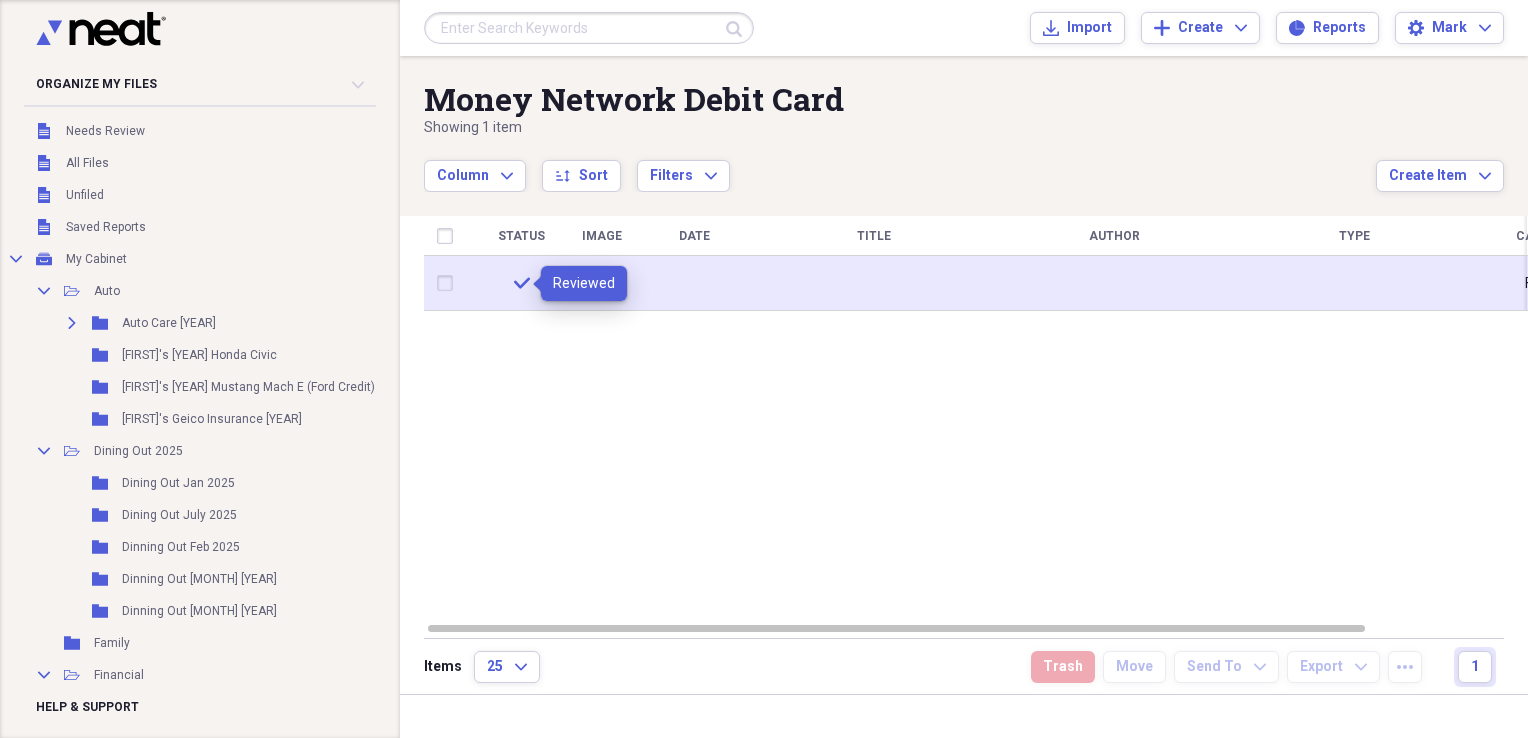 click on "check" 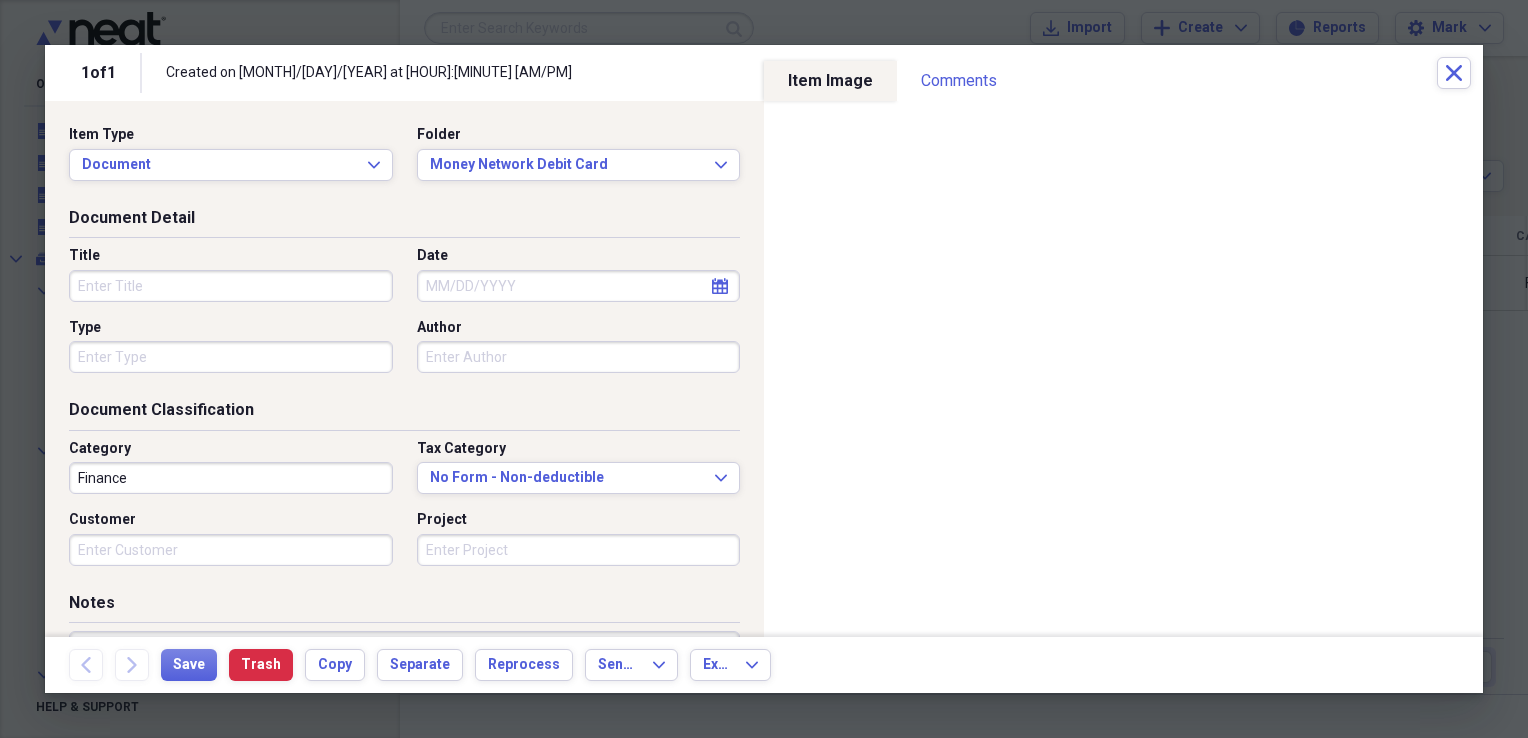 click on "Title" at bounding box center [231, 286] 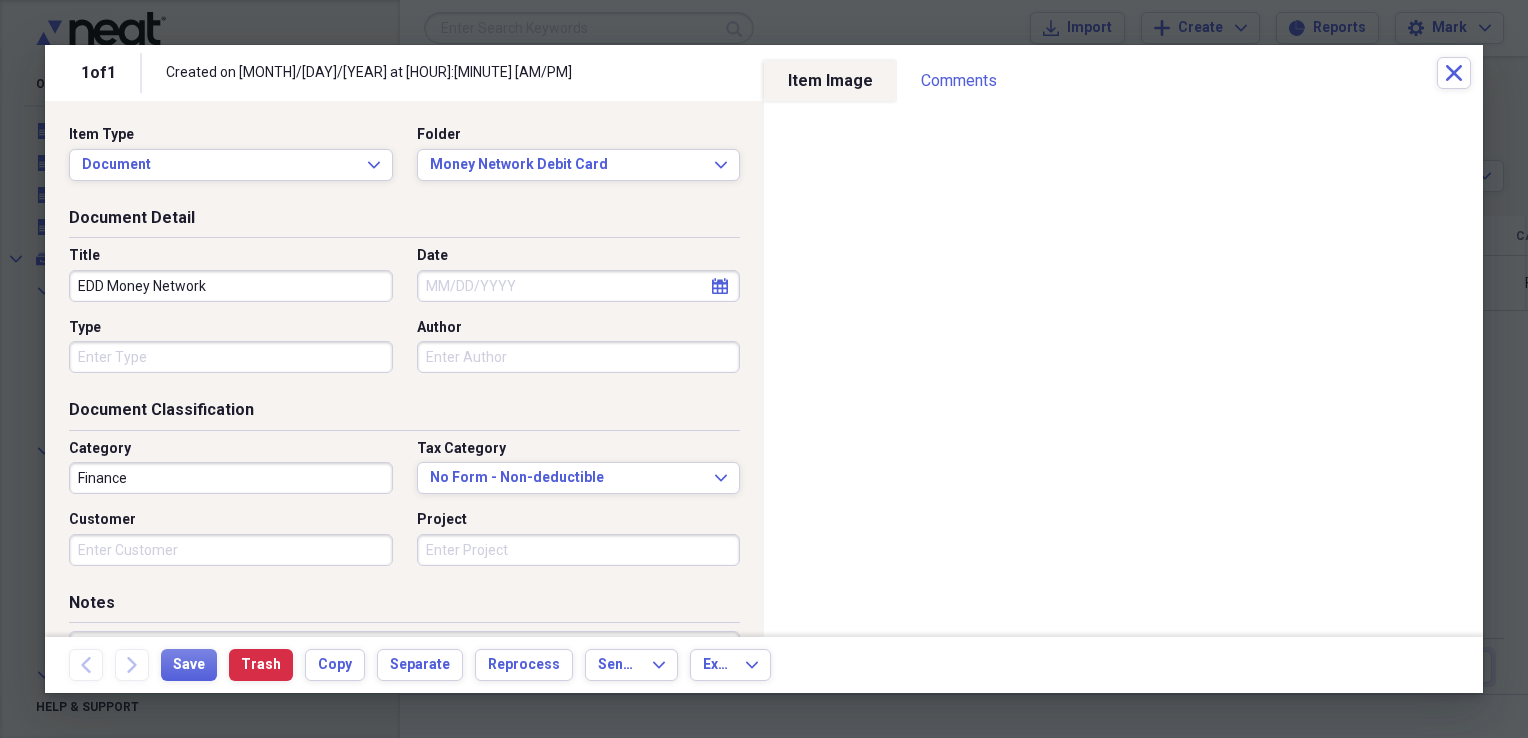 type on "EDD Money Network" 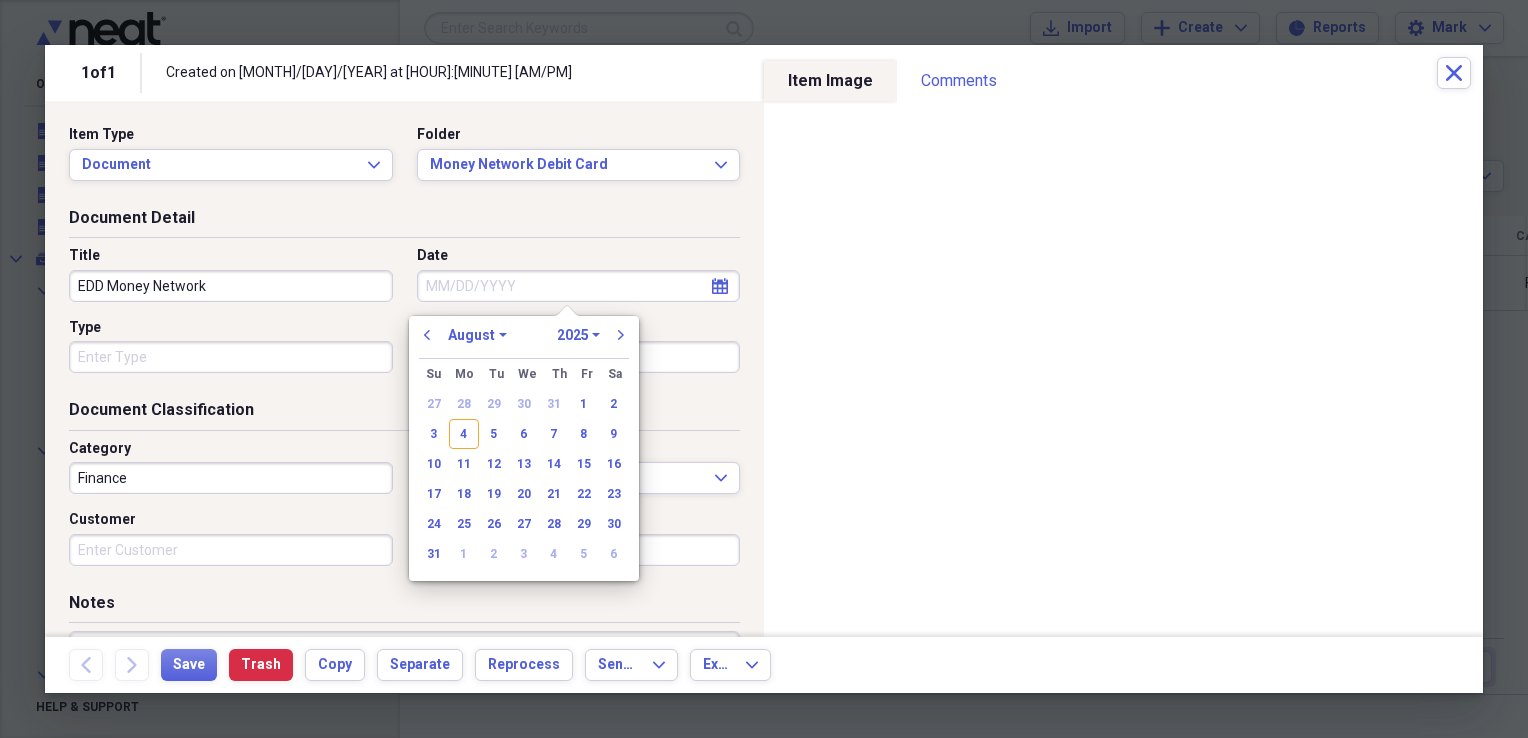click on "Item Type Document Expand Folder Money Network Debit Card Expand" at bounding box center [404, 166] 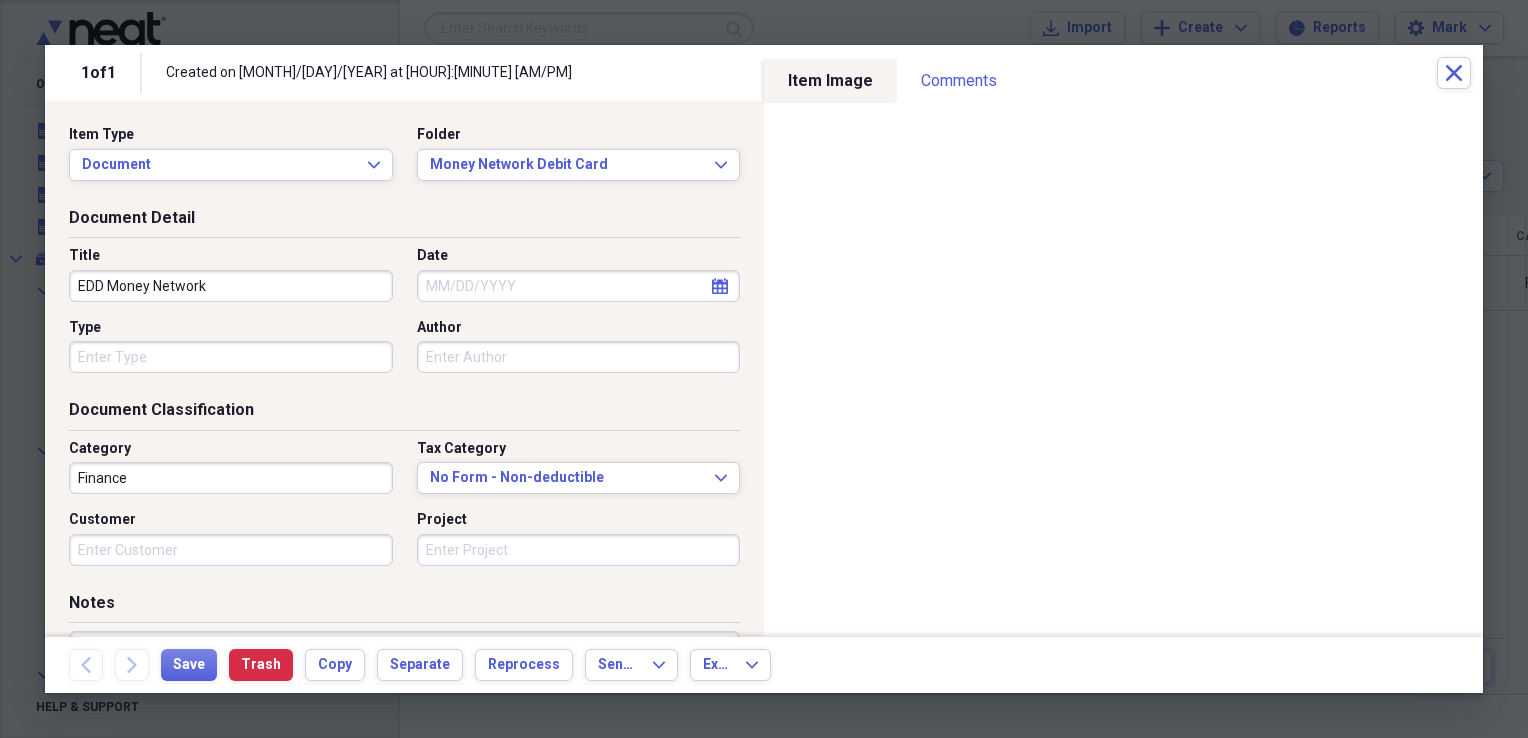 click on "Item Type Document Expand Folder Money Network Debit Card Expand" at bounding box center [404, 166] 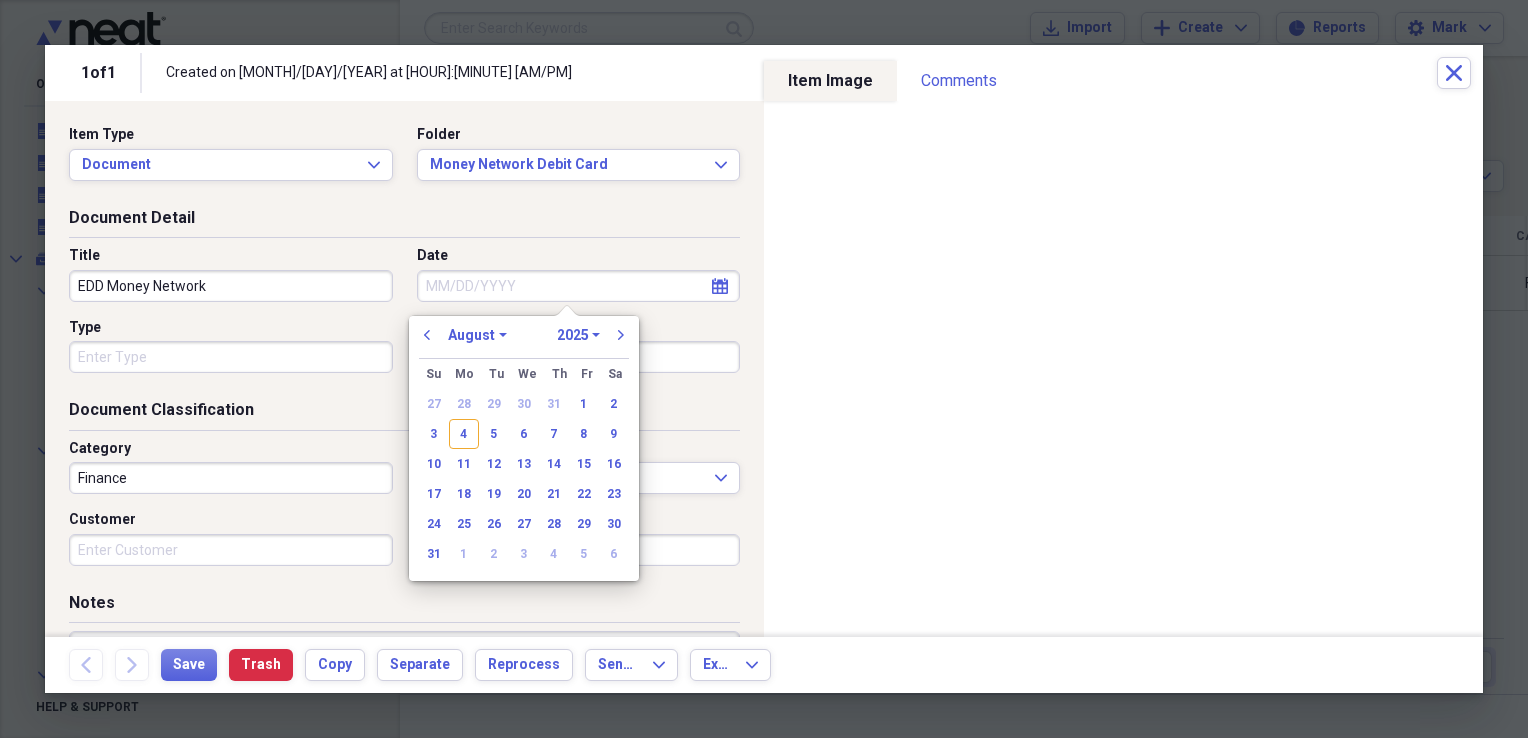 click on "Item Type Document Expand Folder Money Network Debit Card Expand" at bounding box center [404, 161] 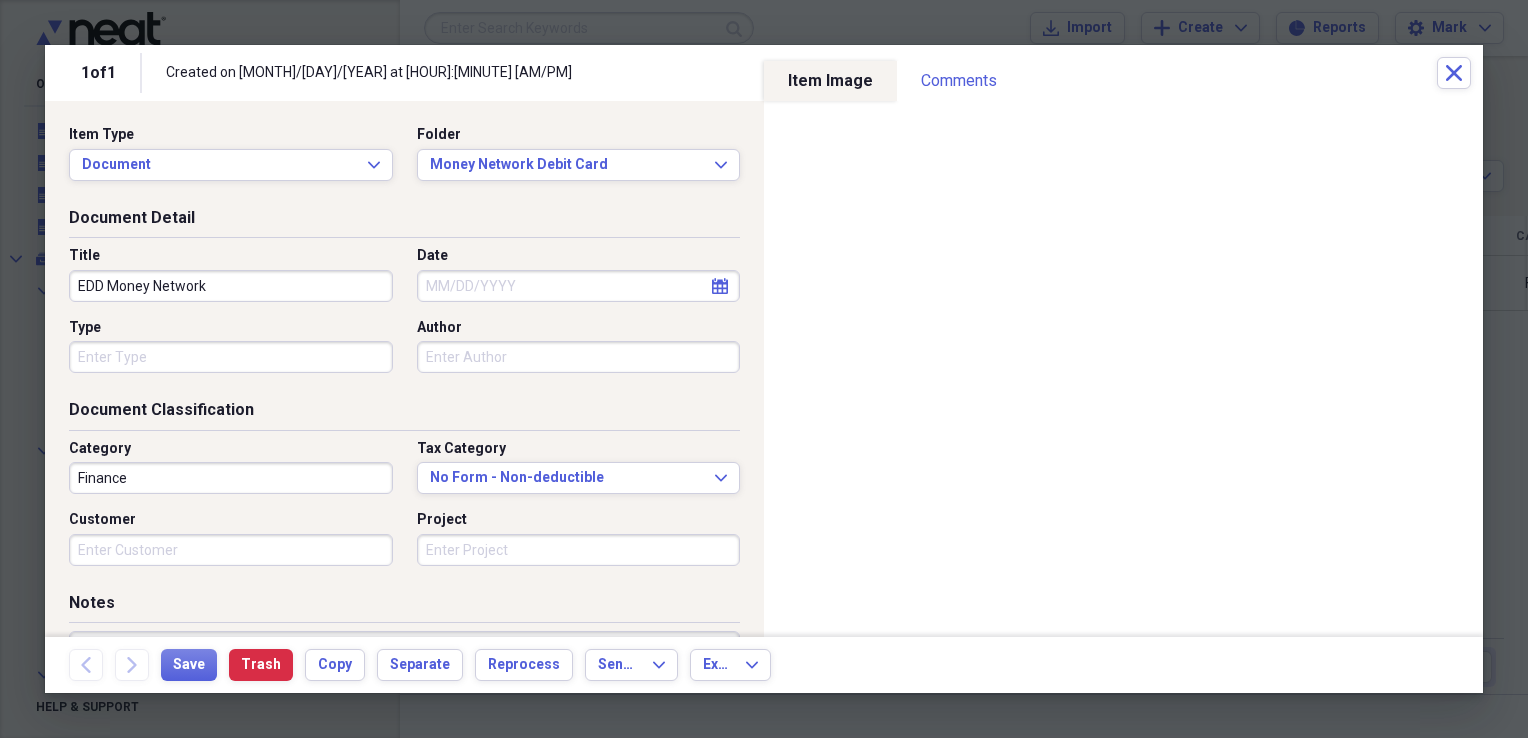click 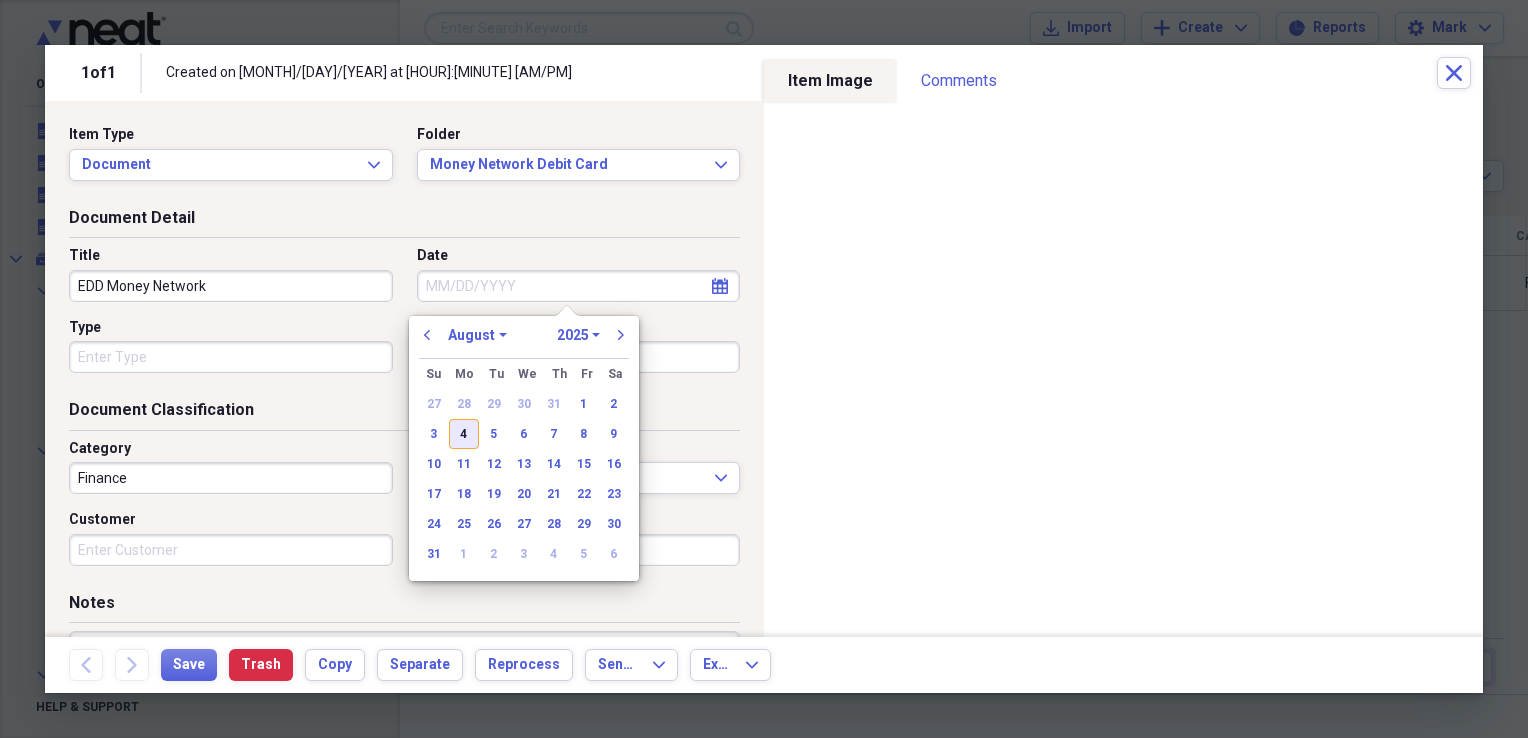 click on "4" at bounding box center (464, 434) 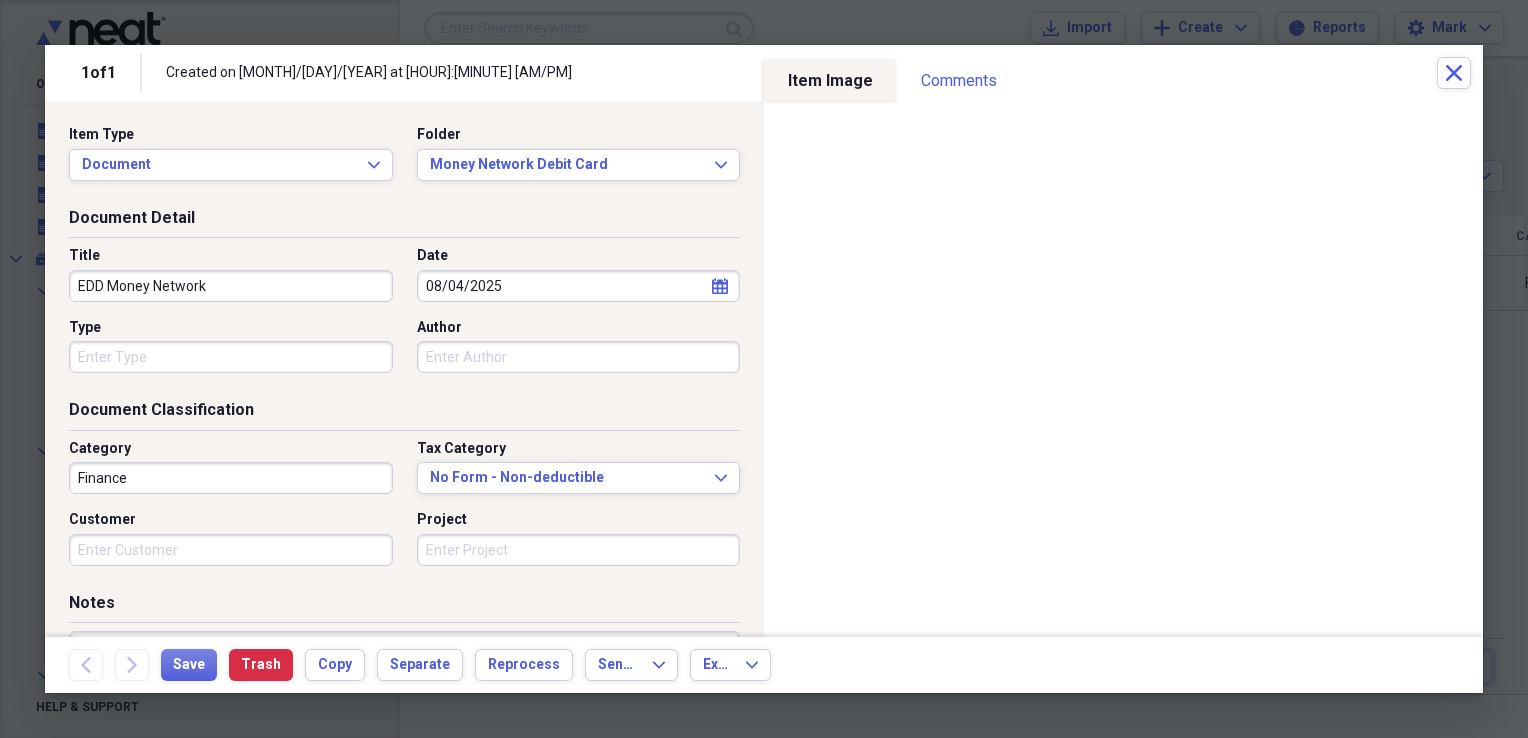 click on "calendar" 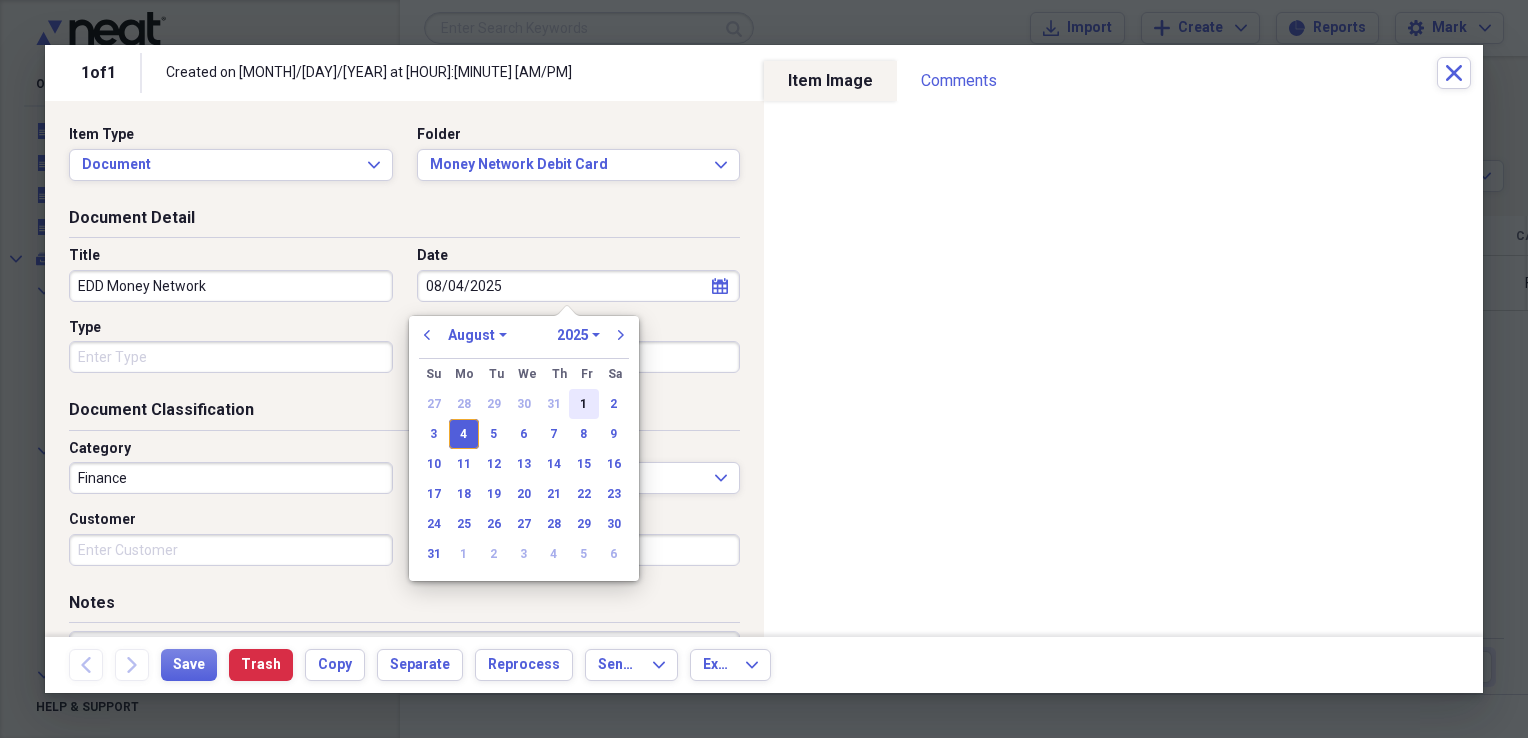 click on "1" at bounding box center (584, 404) 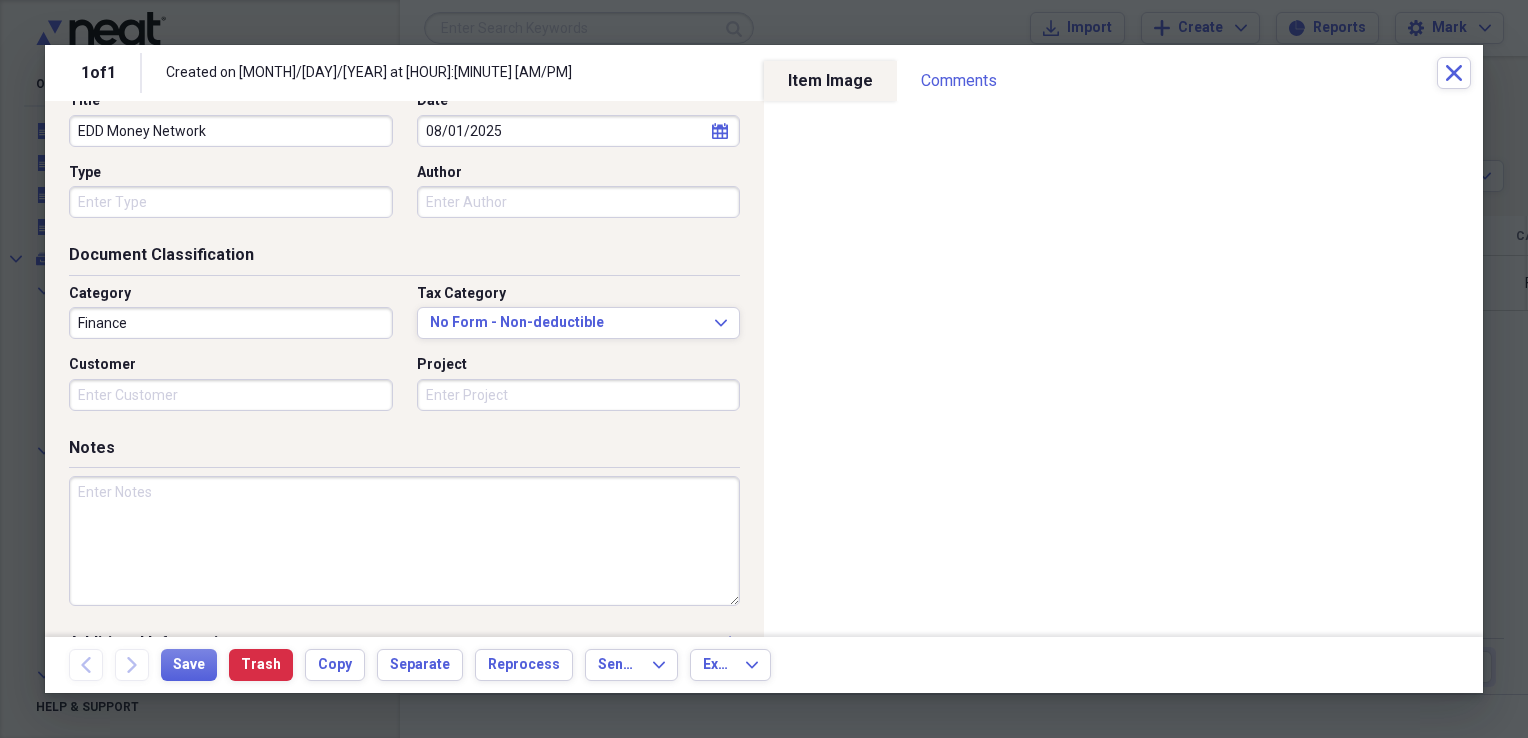 scroll, scrollTop: 197, scrollLeft: 0, axis: vertical 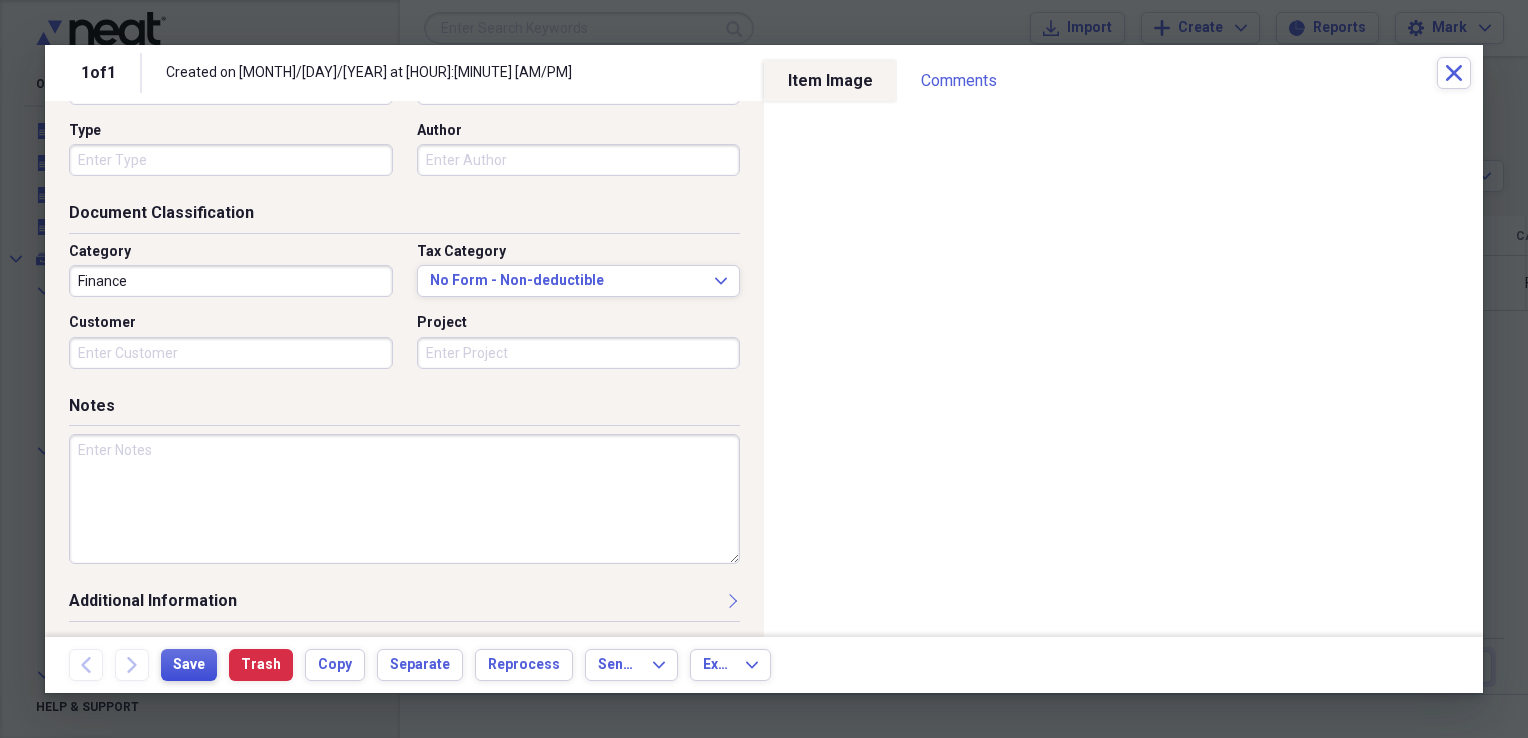 click on "Save" at bounding box center (189, 665) 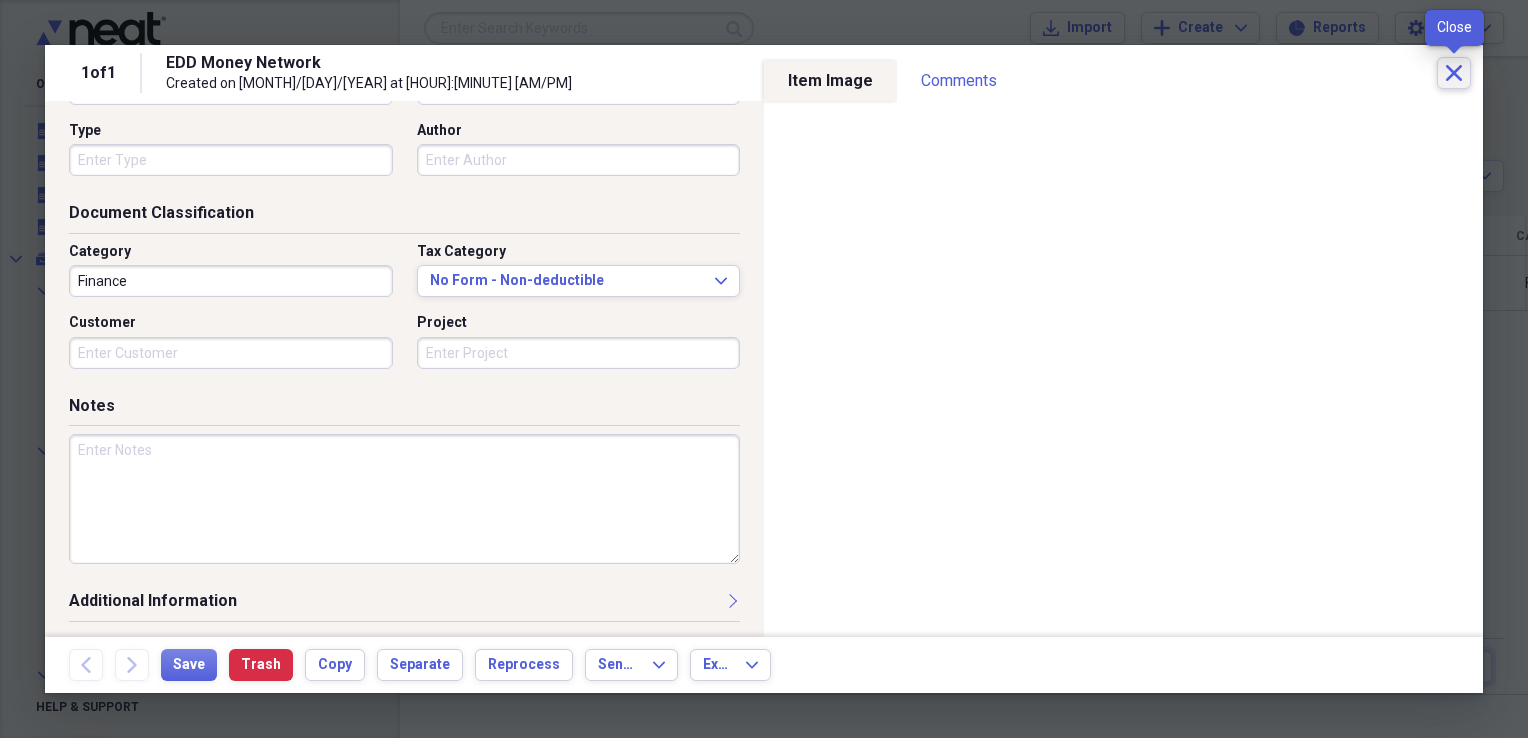 click 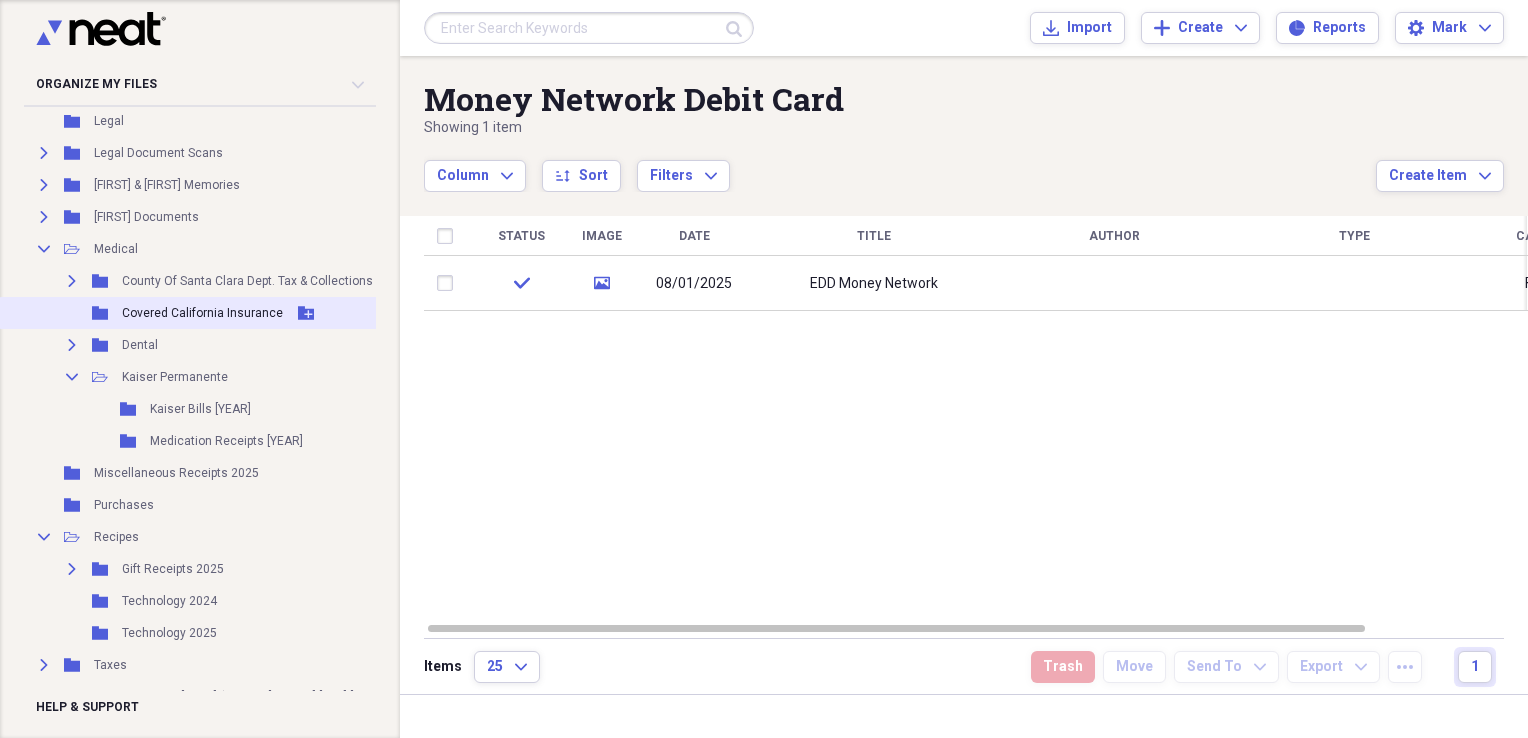 scroll, scrollTop: 1200, scrollLeft: 0, axis: vertical 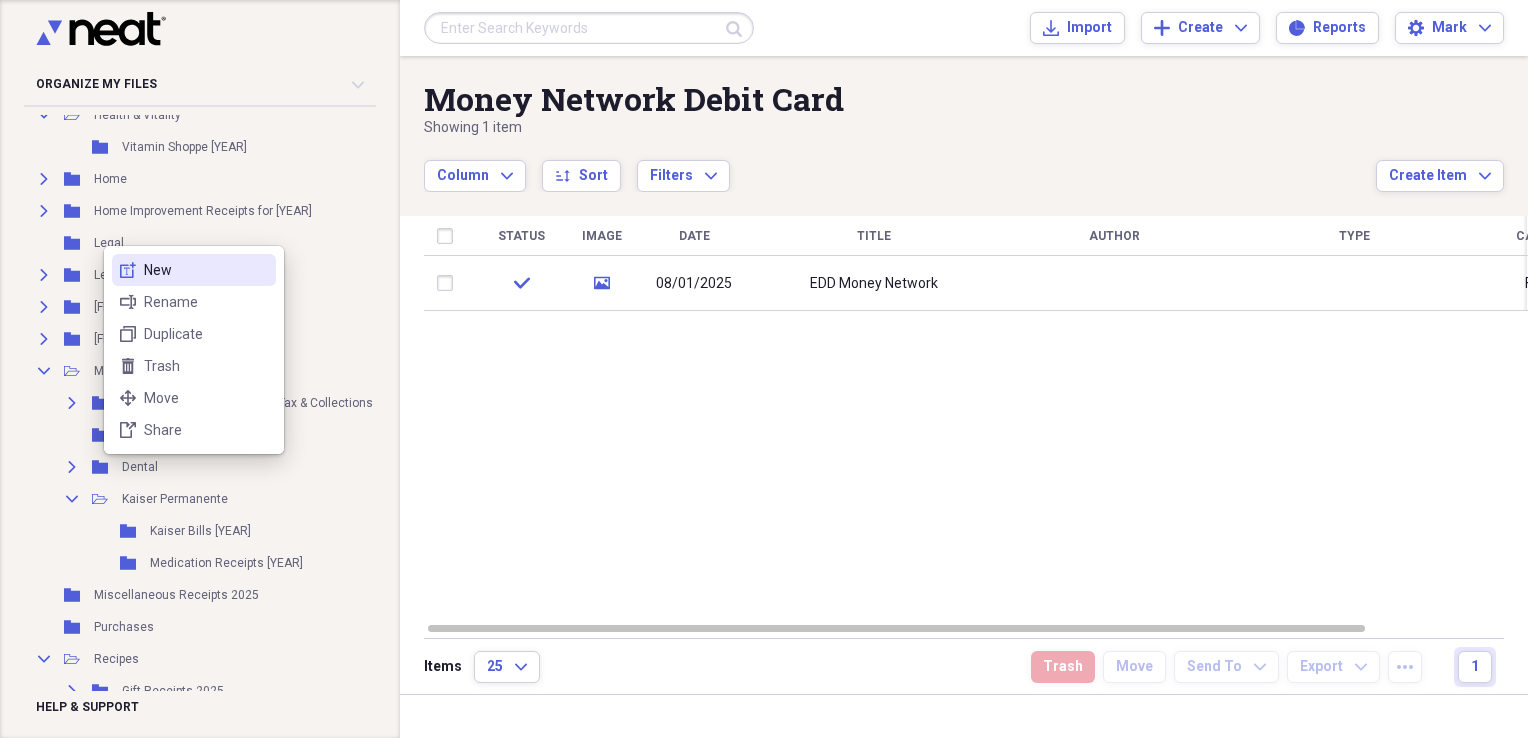 click on "New" at bounding box center [206, 270] 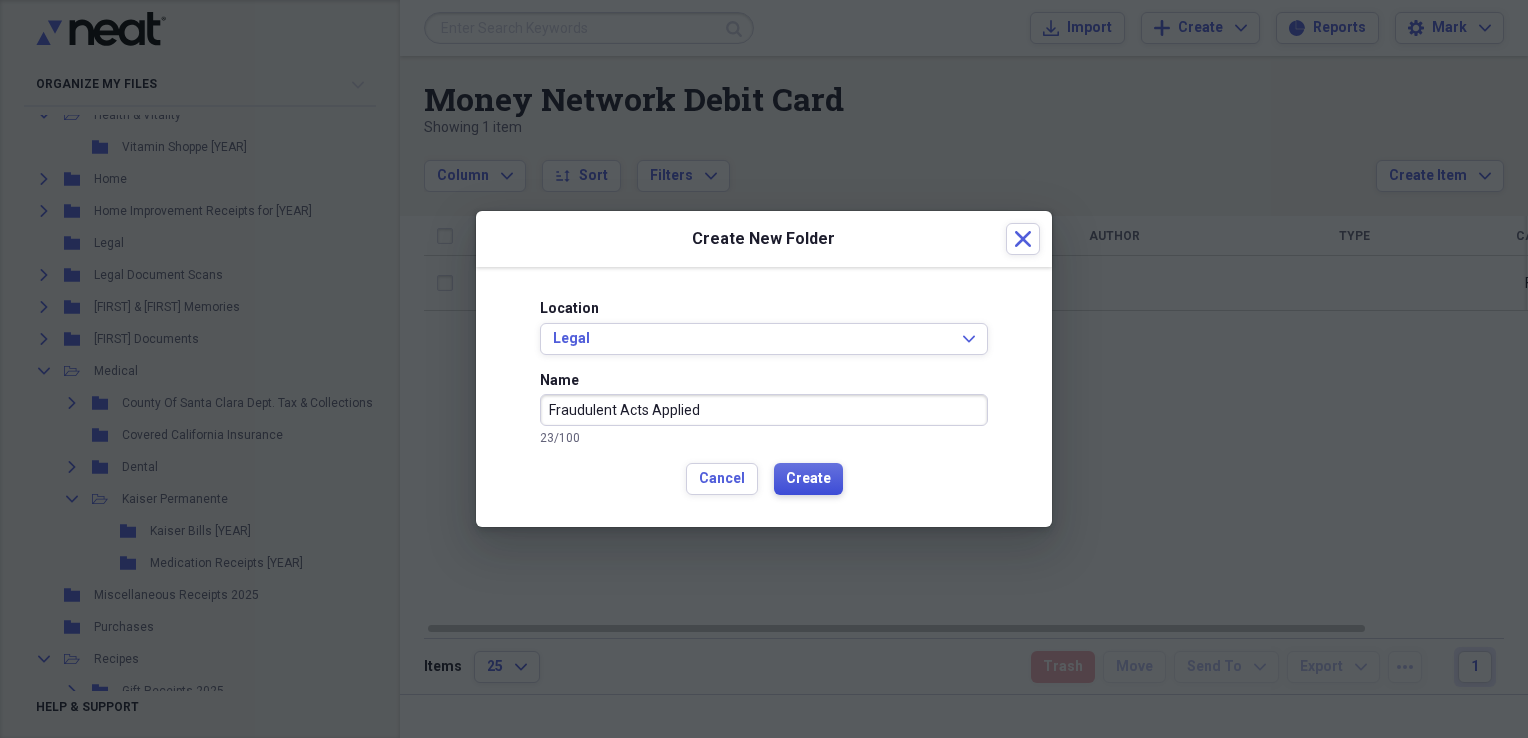 type on "Fraudulent Acts Applied" 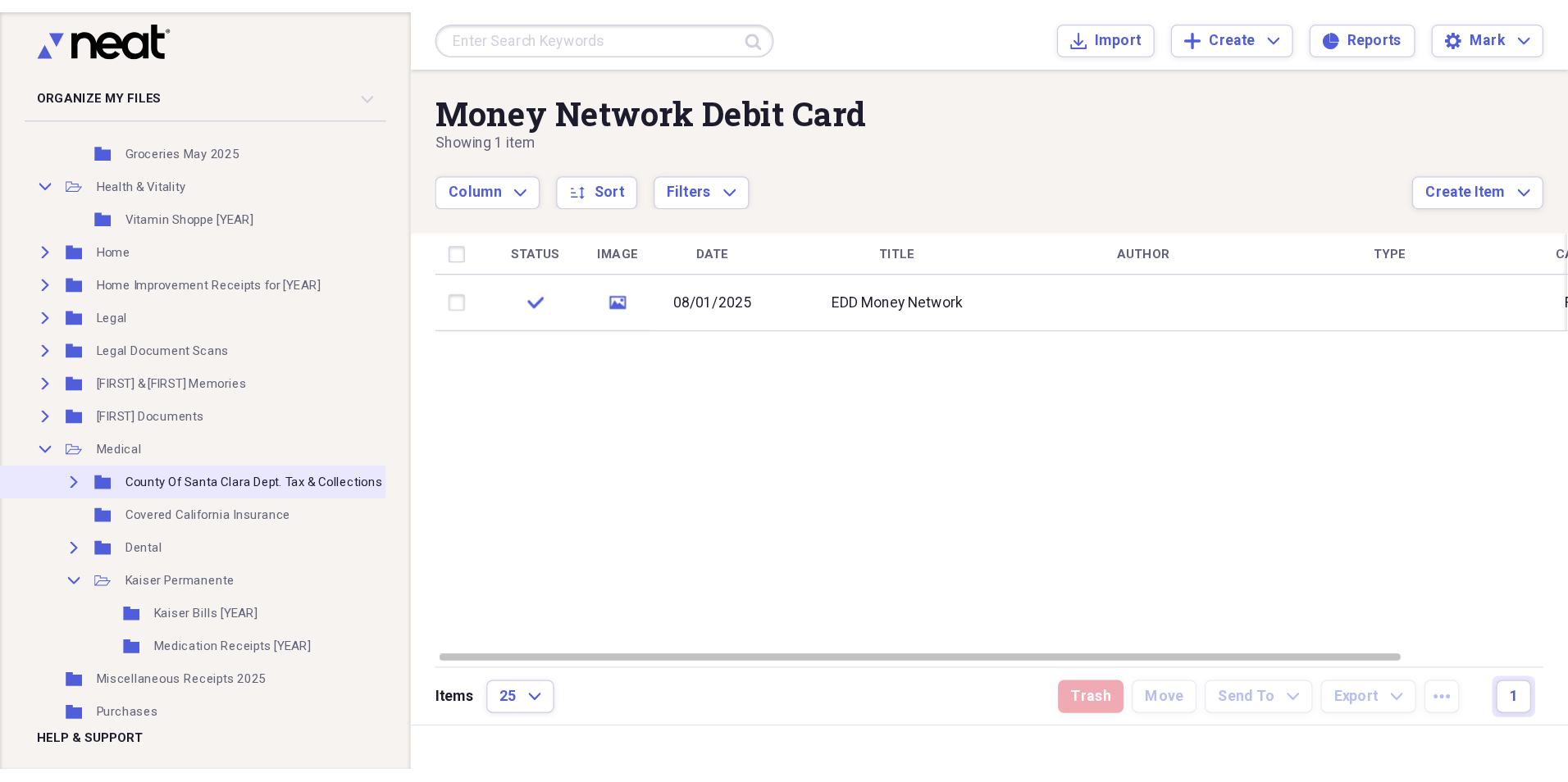 scroll, scrollTop: 902, scrollLeft: 0, axis: vertical 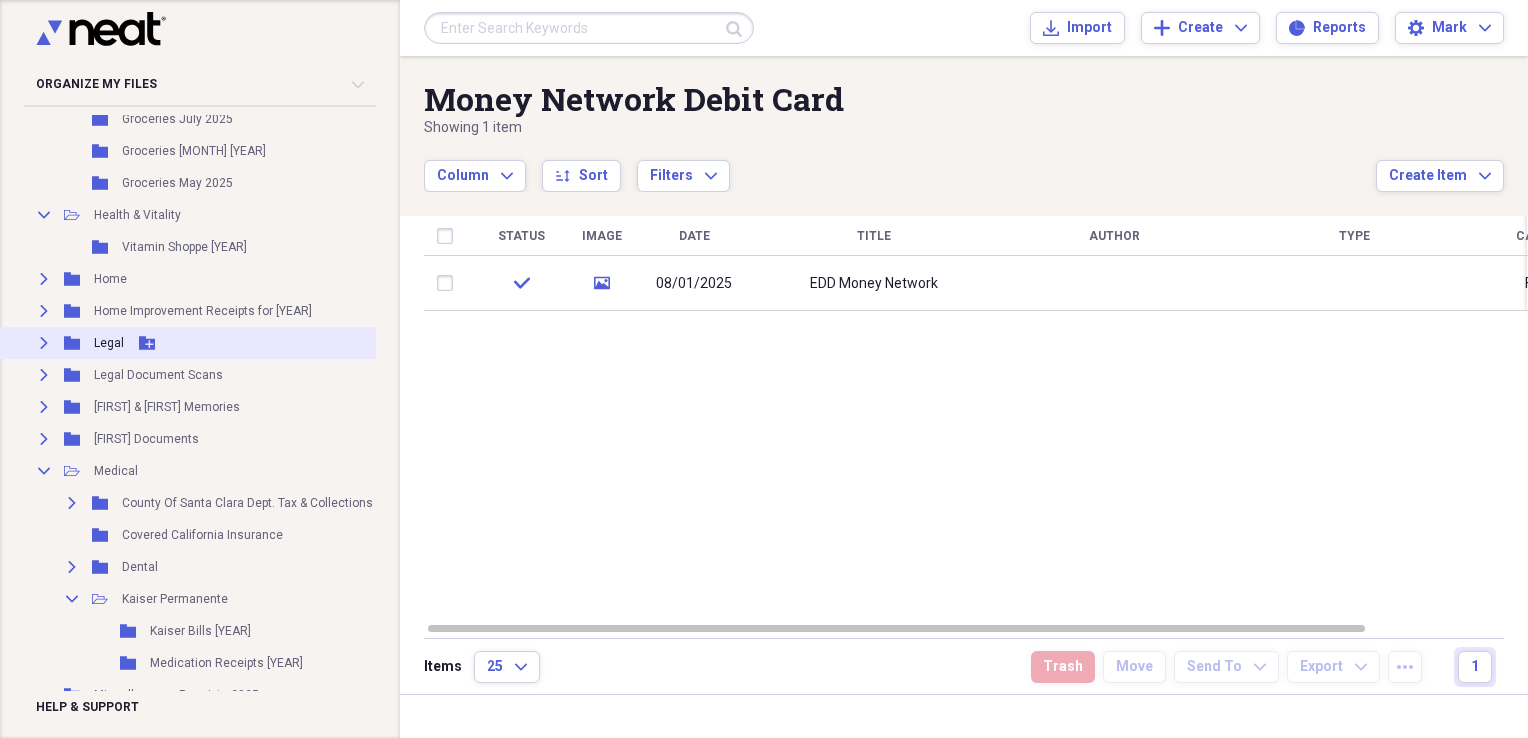 click on "Expand" at bounding box center (44, 343) 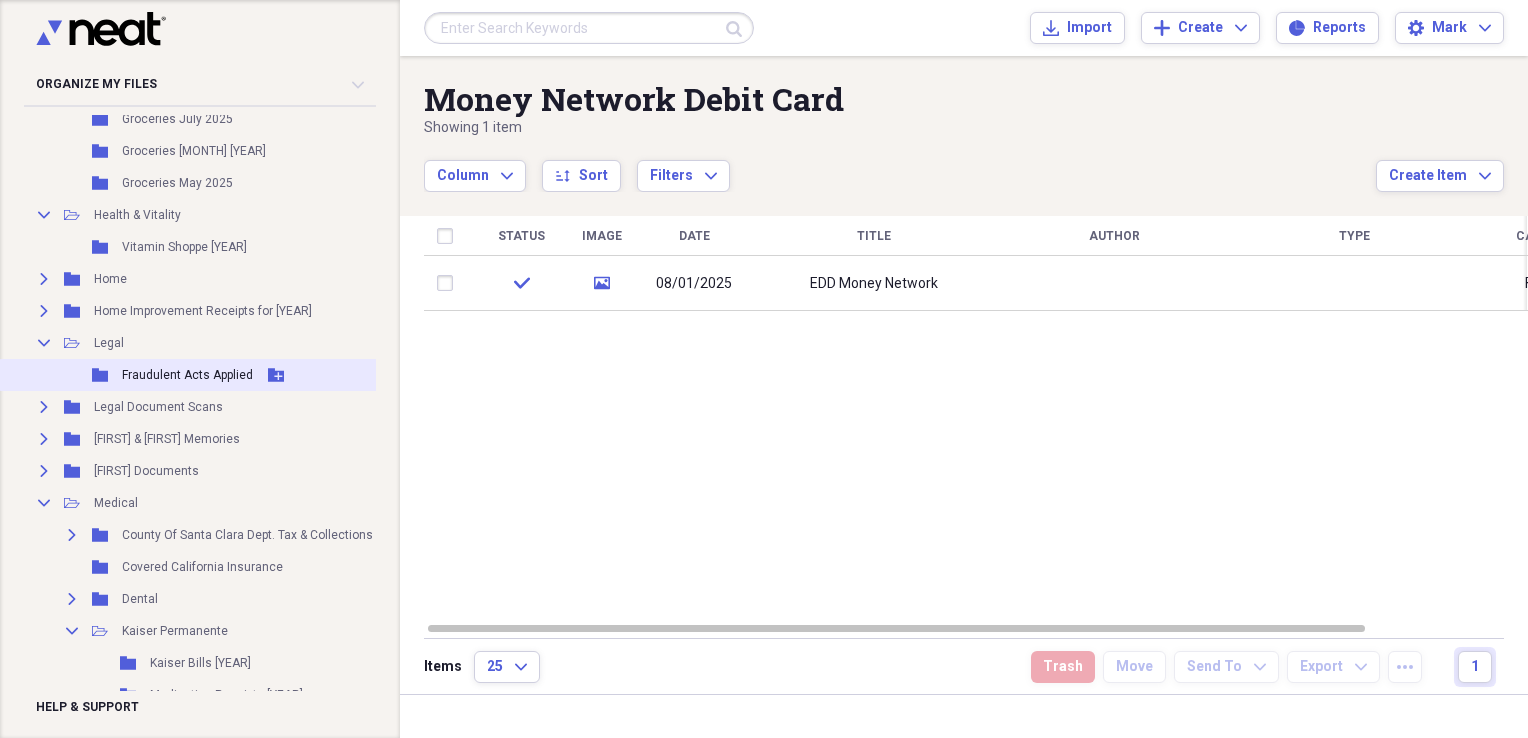 click on "Fraudulent Acts Applied" at bounding box center (187, 375) 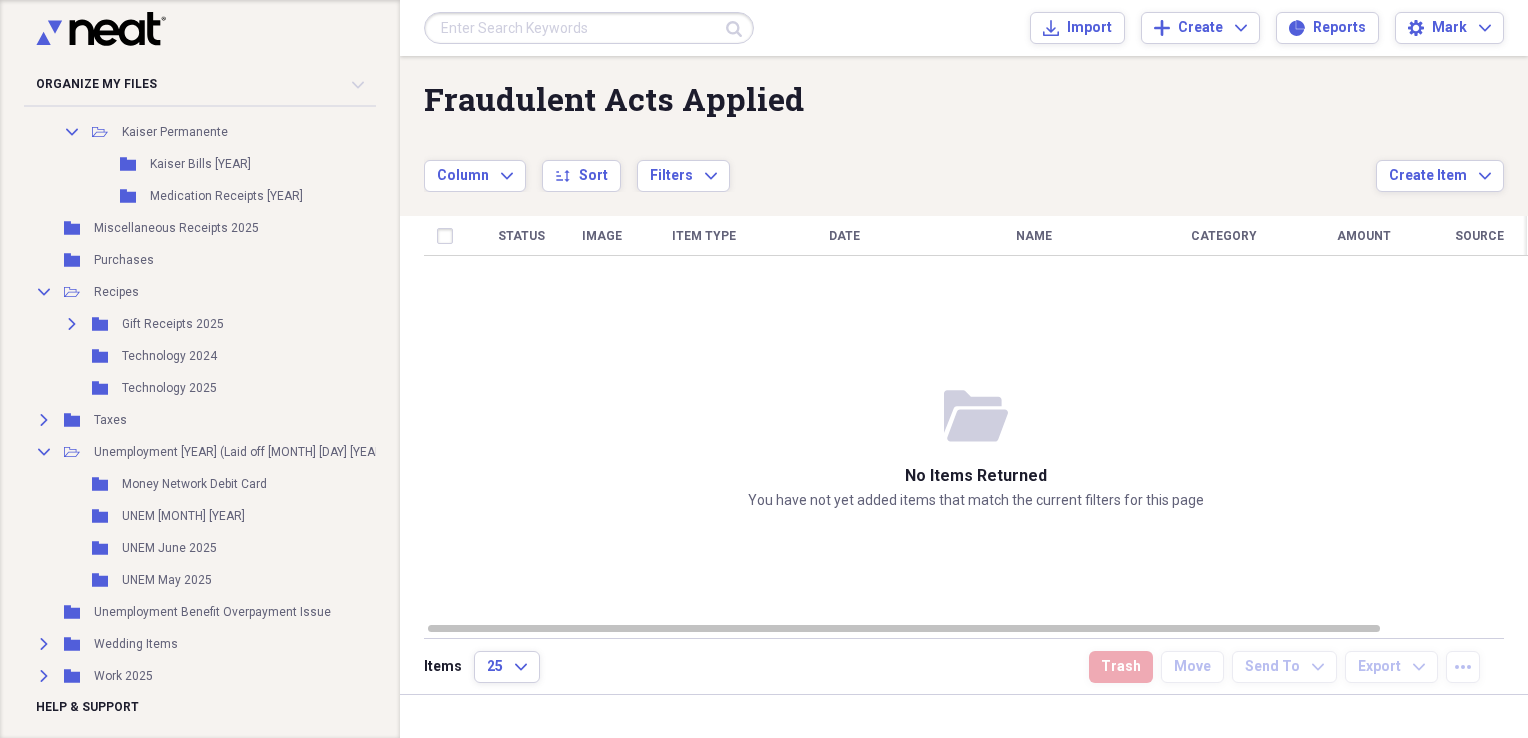 scroll, scrollTop: 1708, scrollLeft: 0, axis: vertical 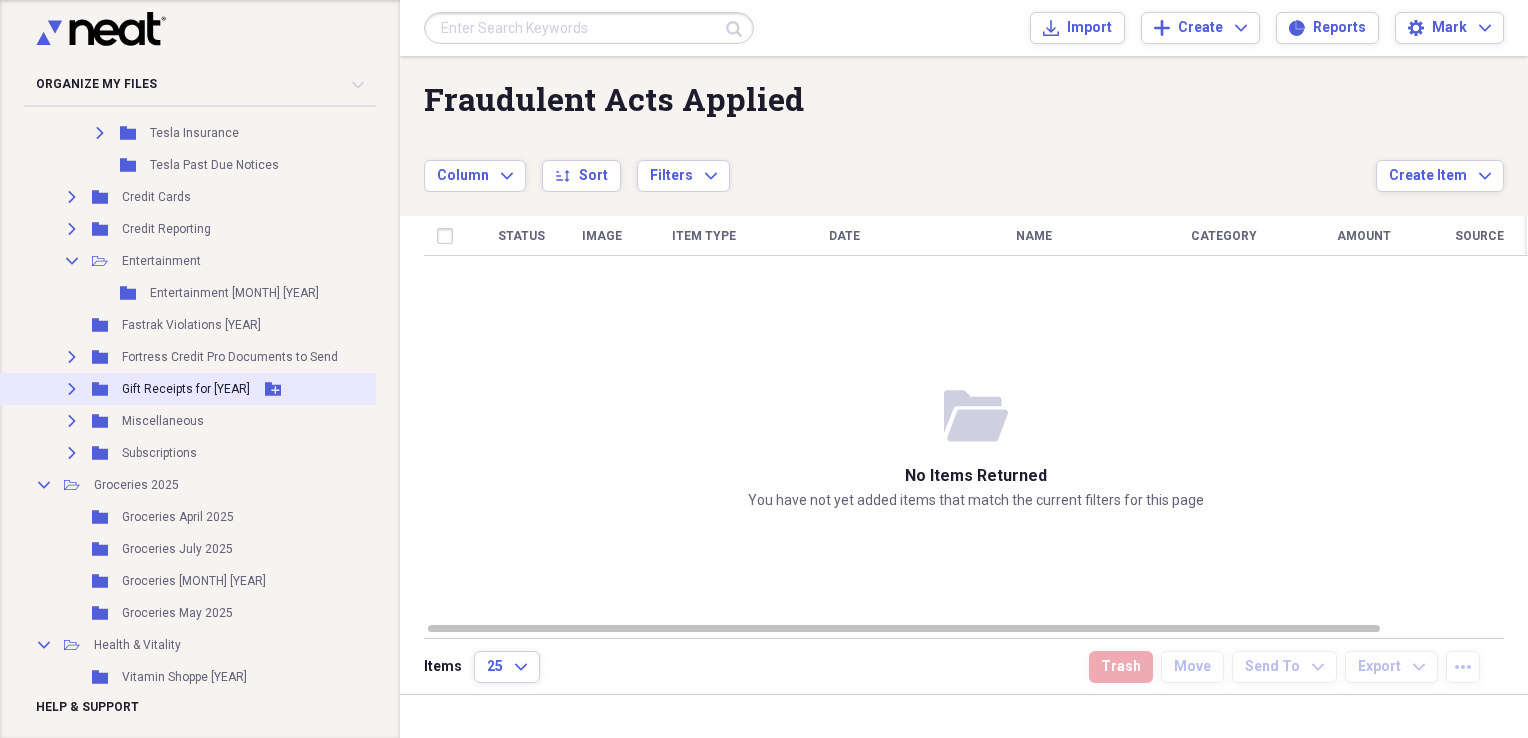 click on "Expand" at bounding box center [72, 389] 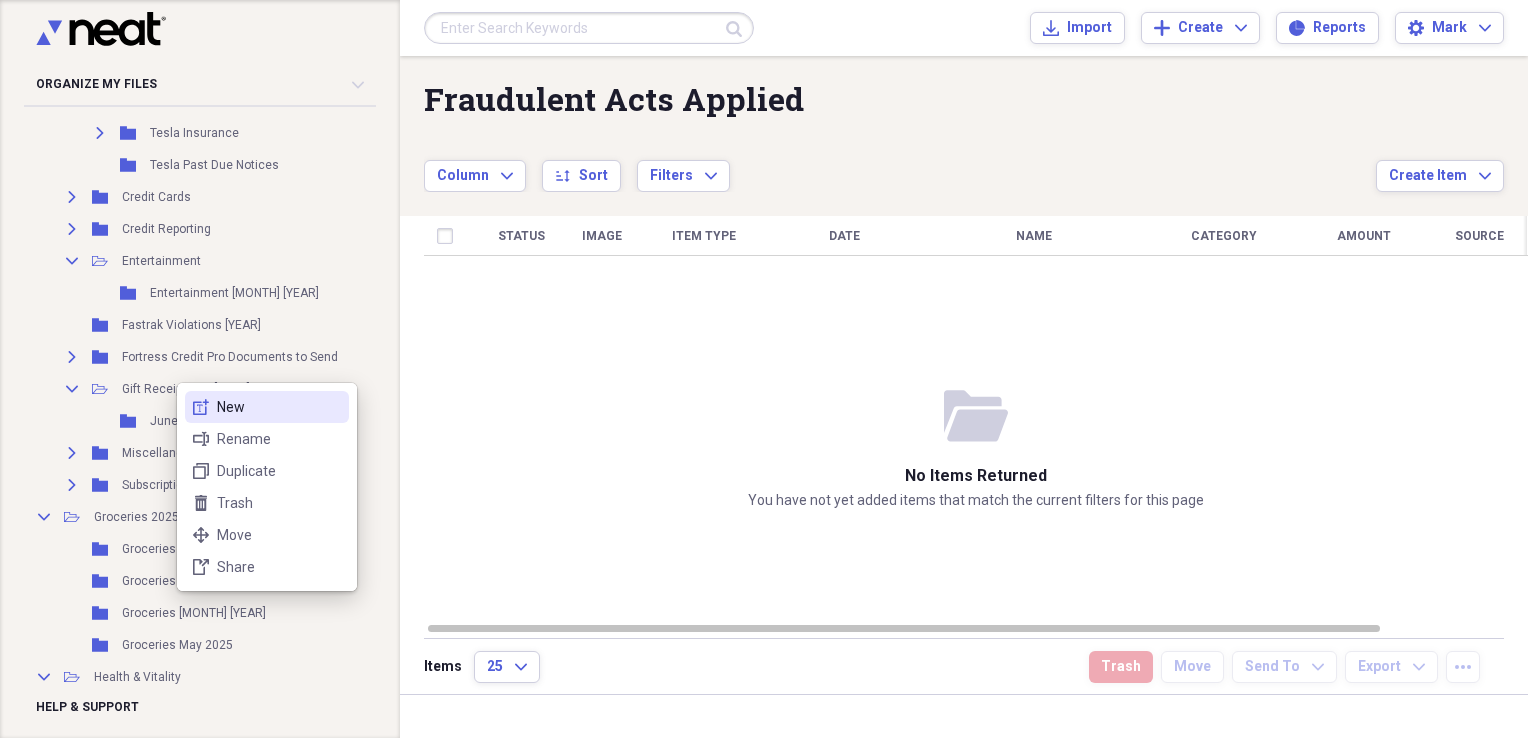 click on "New" at bounding box center (279, 407) 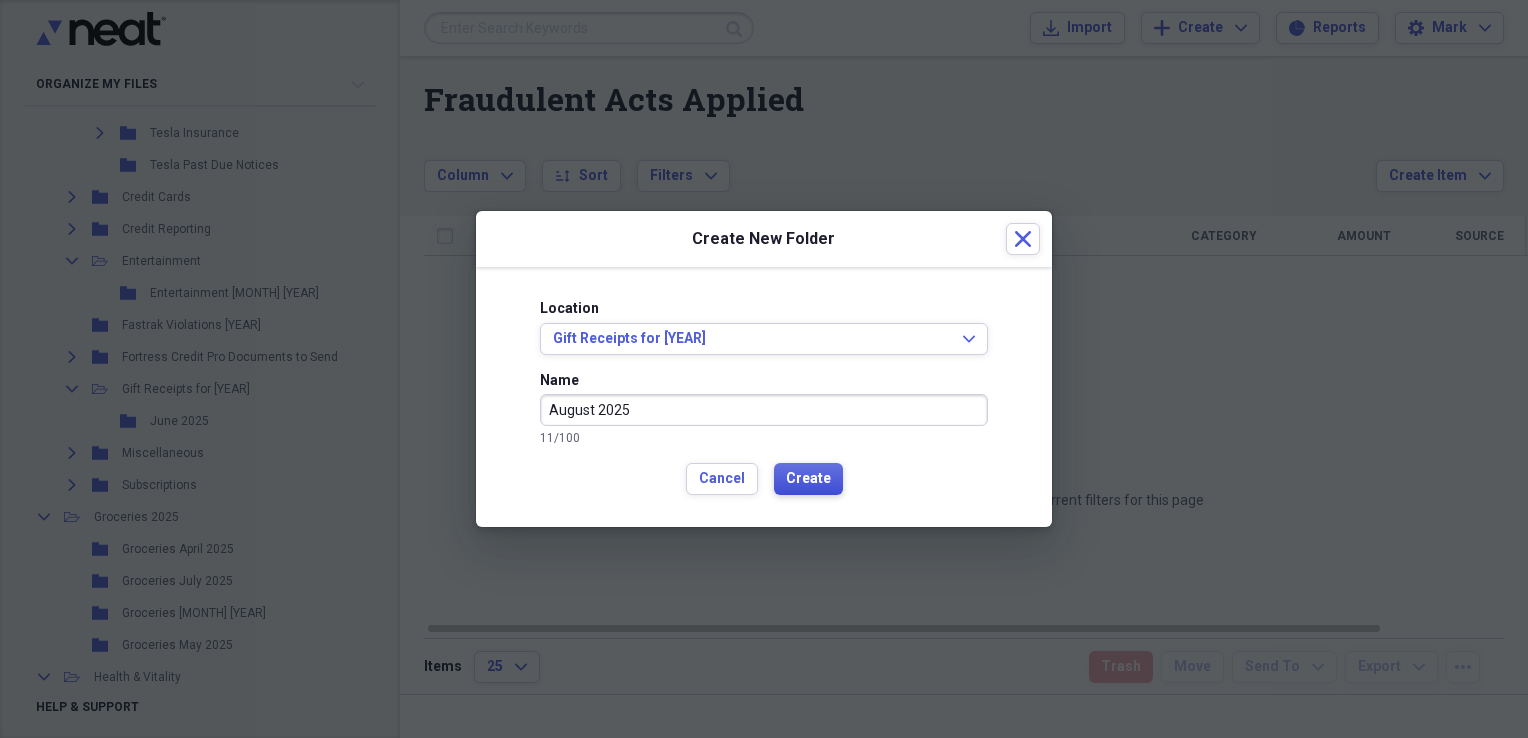 type on "August 2025" 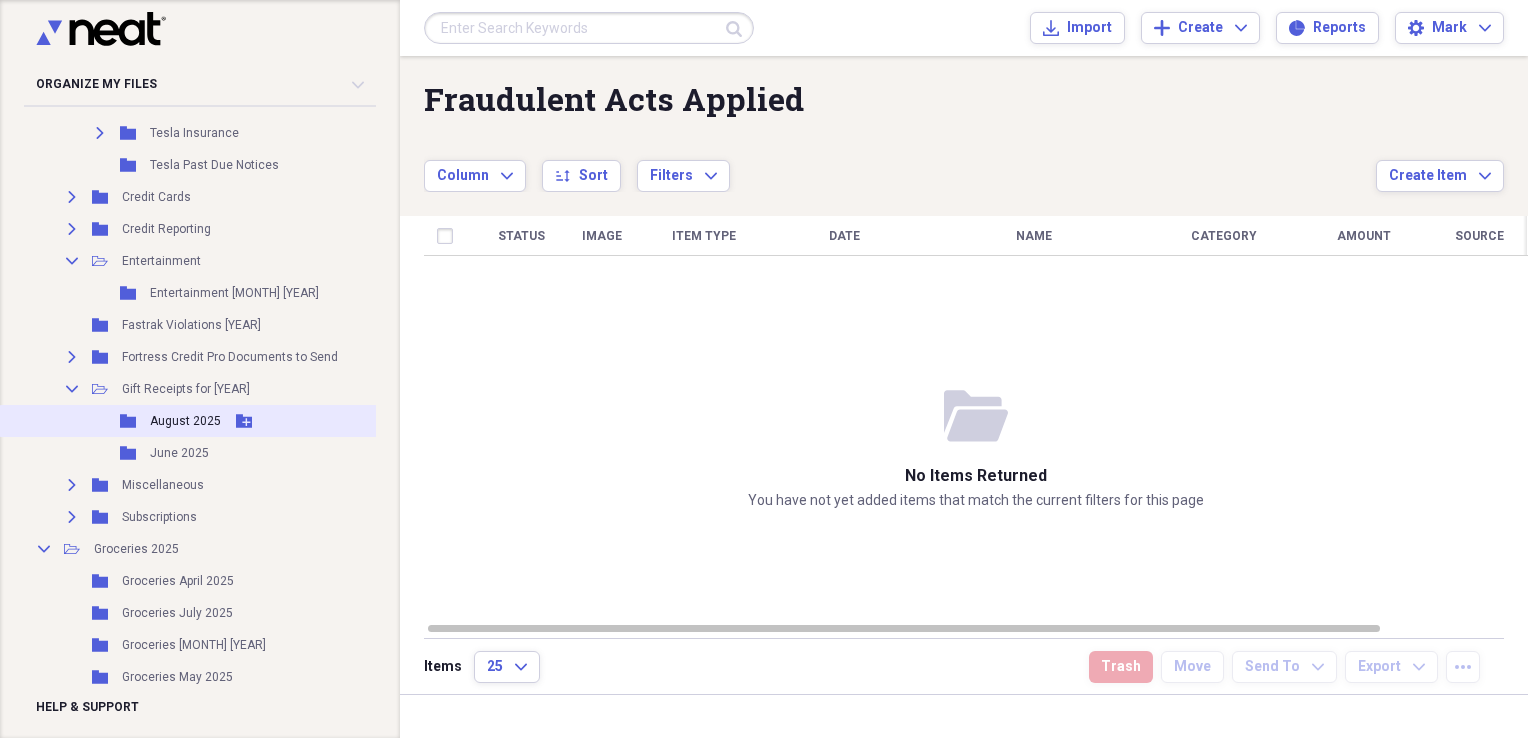 click on "August 2025" at bounding box center (185, 421) 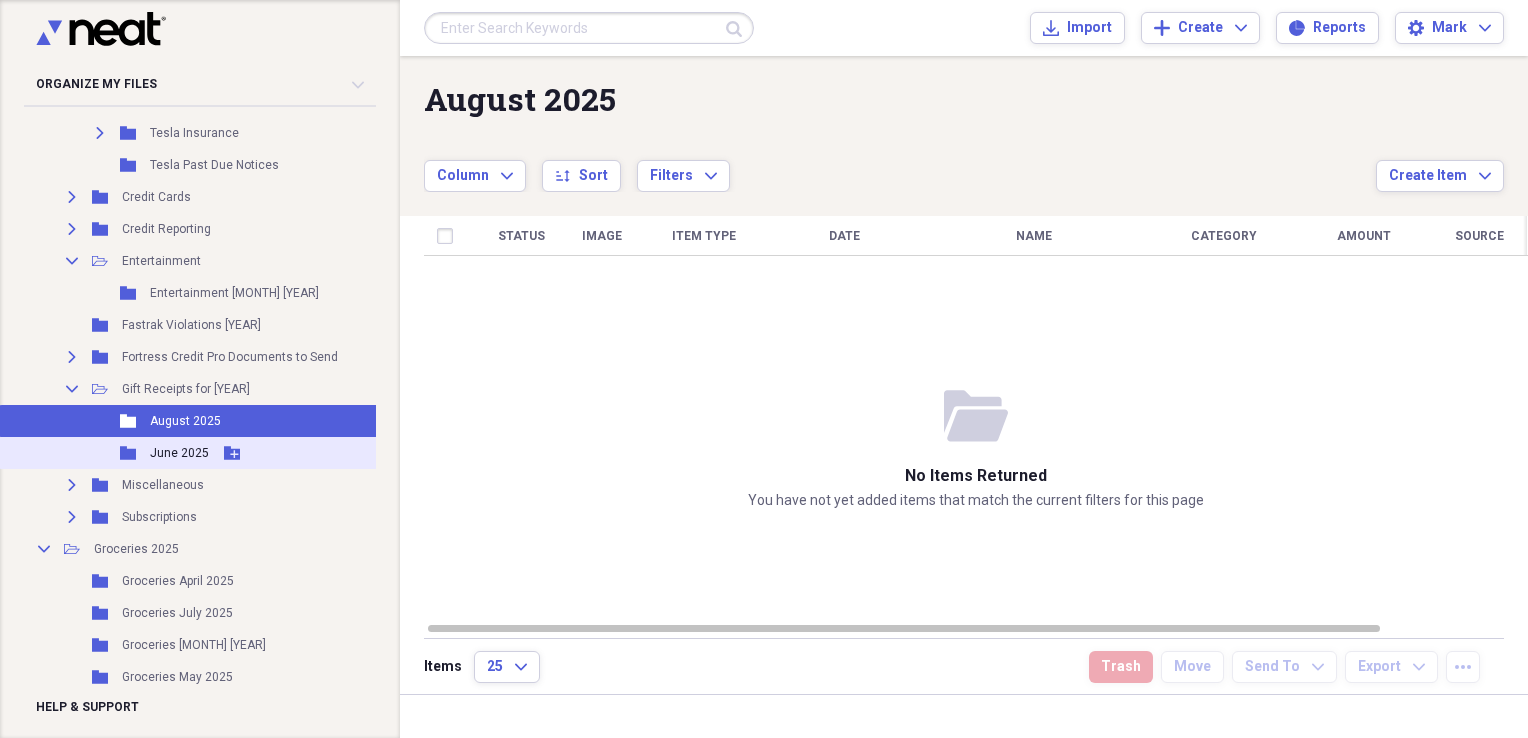 click on "June 2025" at bounding box center [179, 453] 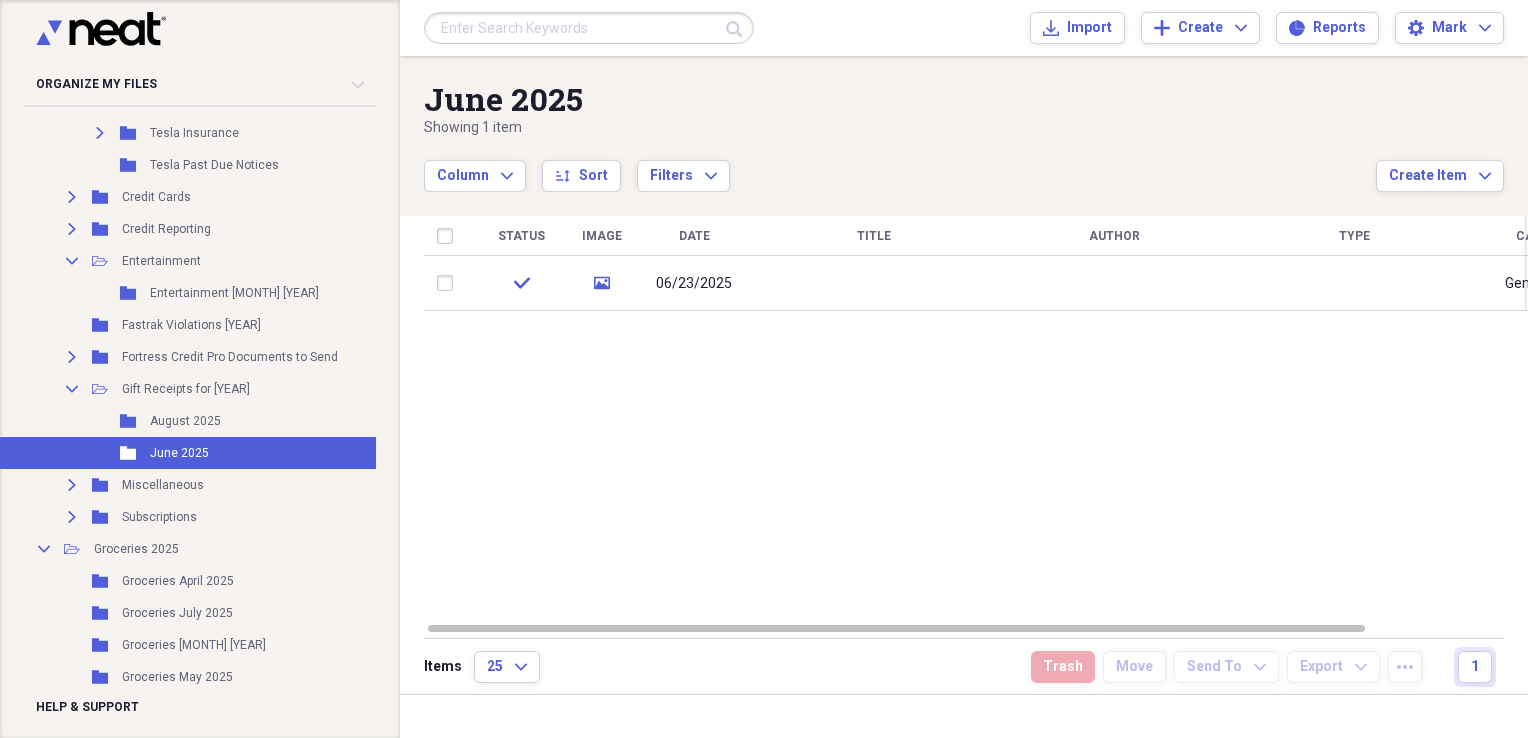 scroll, scrollTop: 670, scrollLeft: 0, axis: vertical 